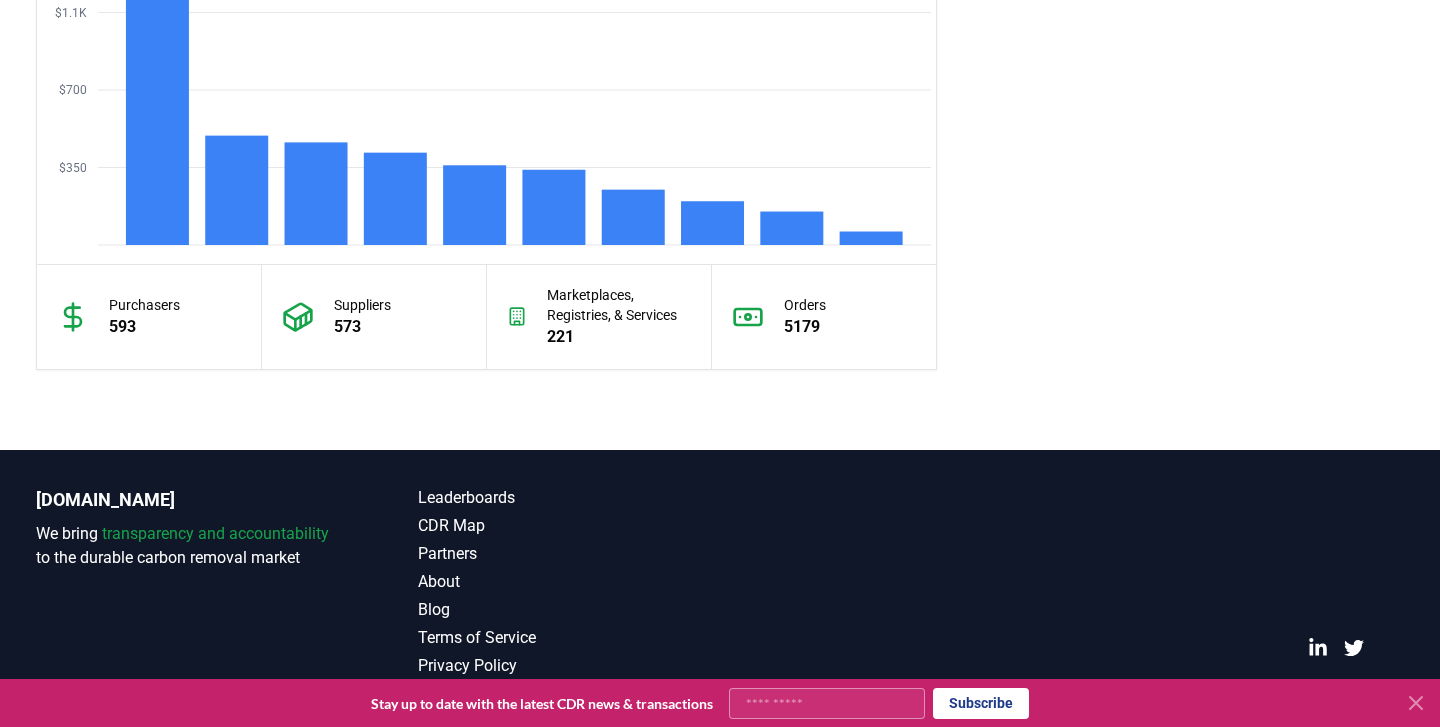 scroll, scrollTop: 1844, scrollLeft: 0, axis: vertical 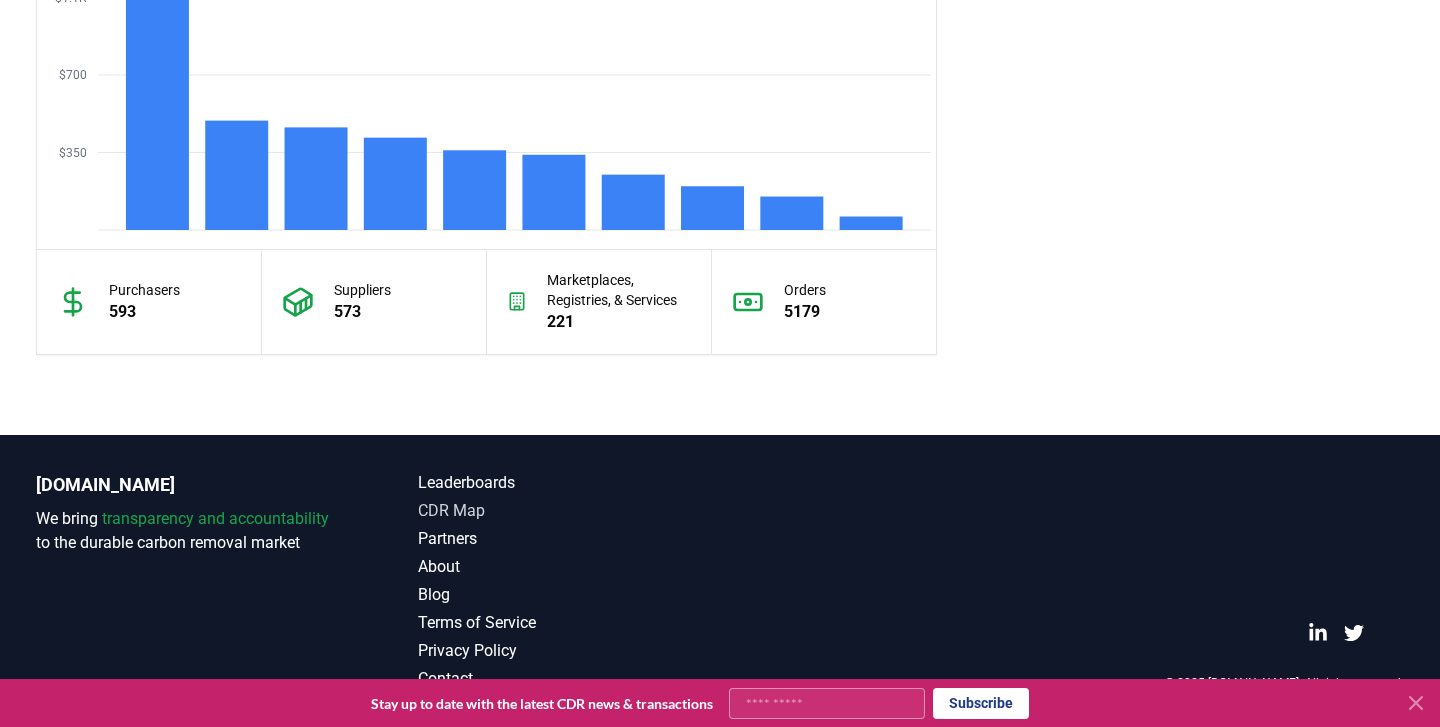 click on "CDR Map" at bounding box center [569, 511] 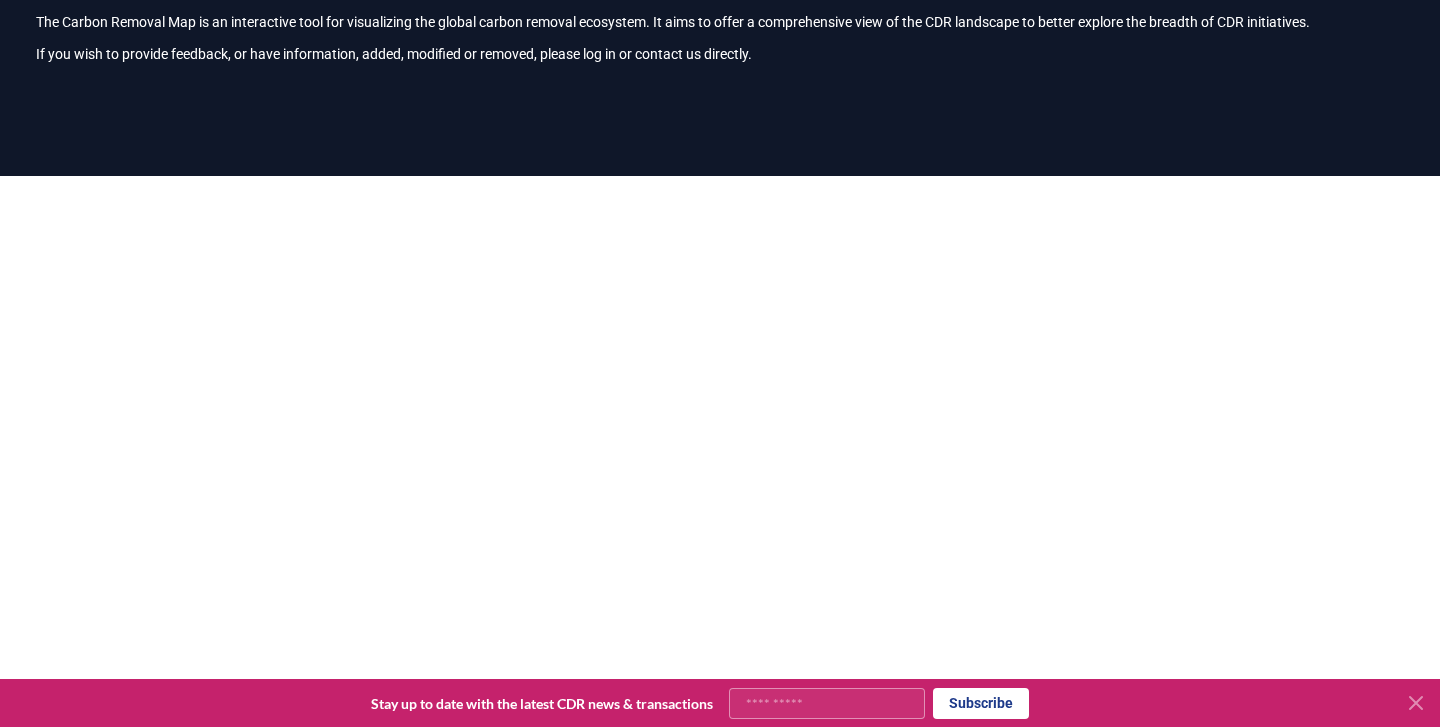scroll, scrollTop: 0, scrollLeft: 0, axis: both 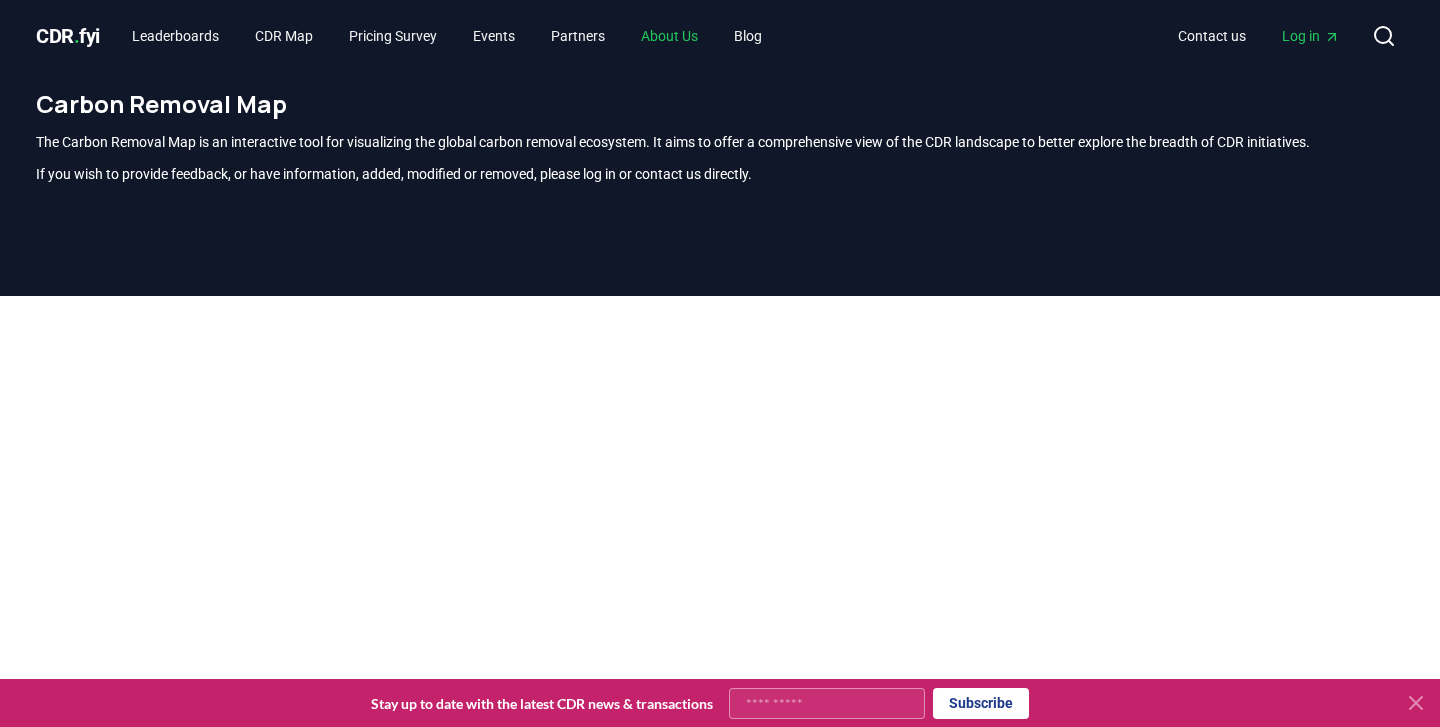 click on "About Us" at bounding box center (669, 36) 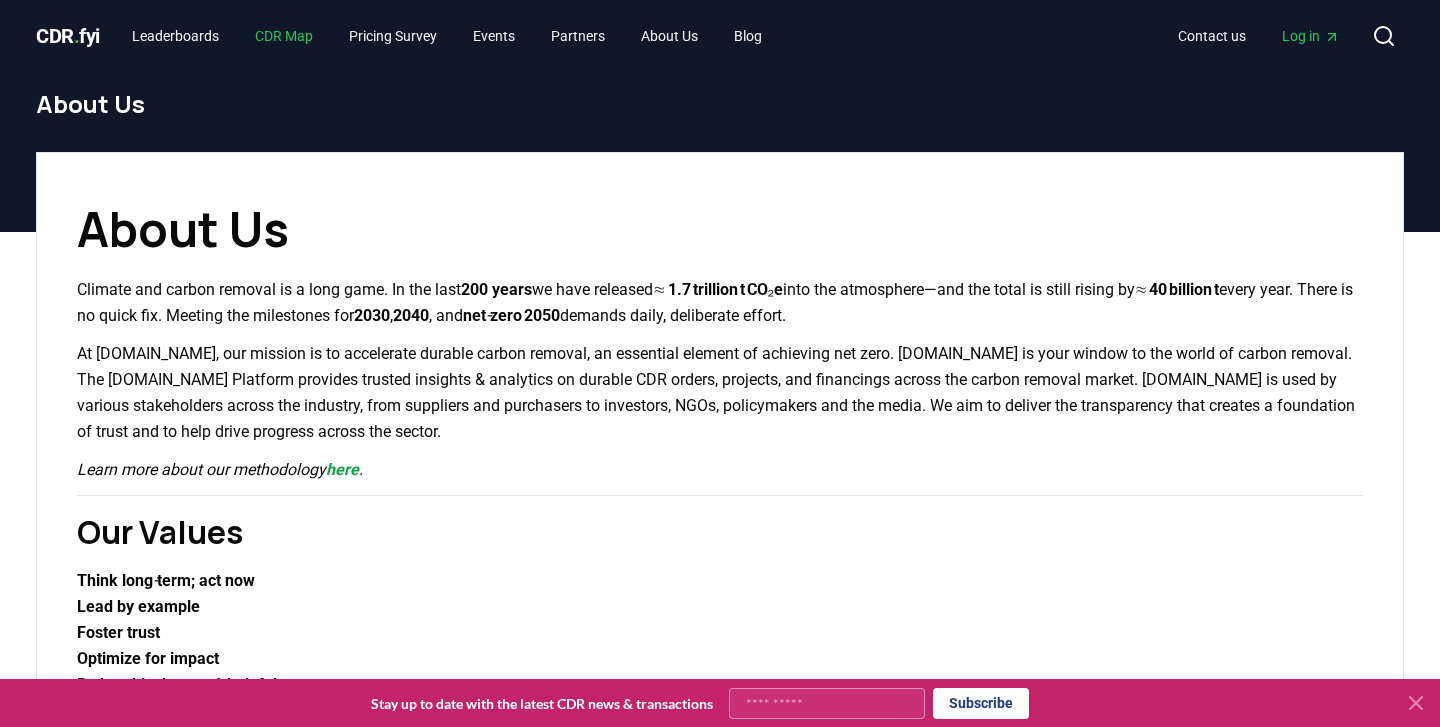click on "CDR Map" at bounding box center [284, 36] 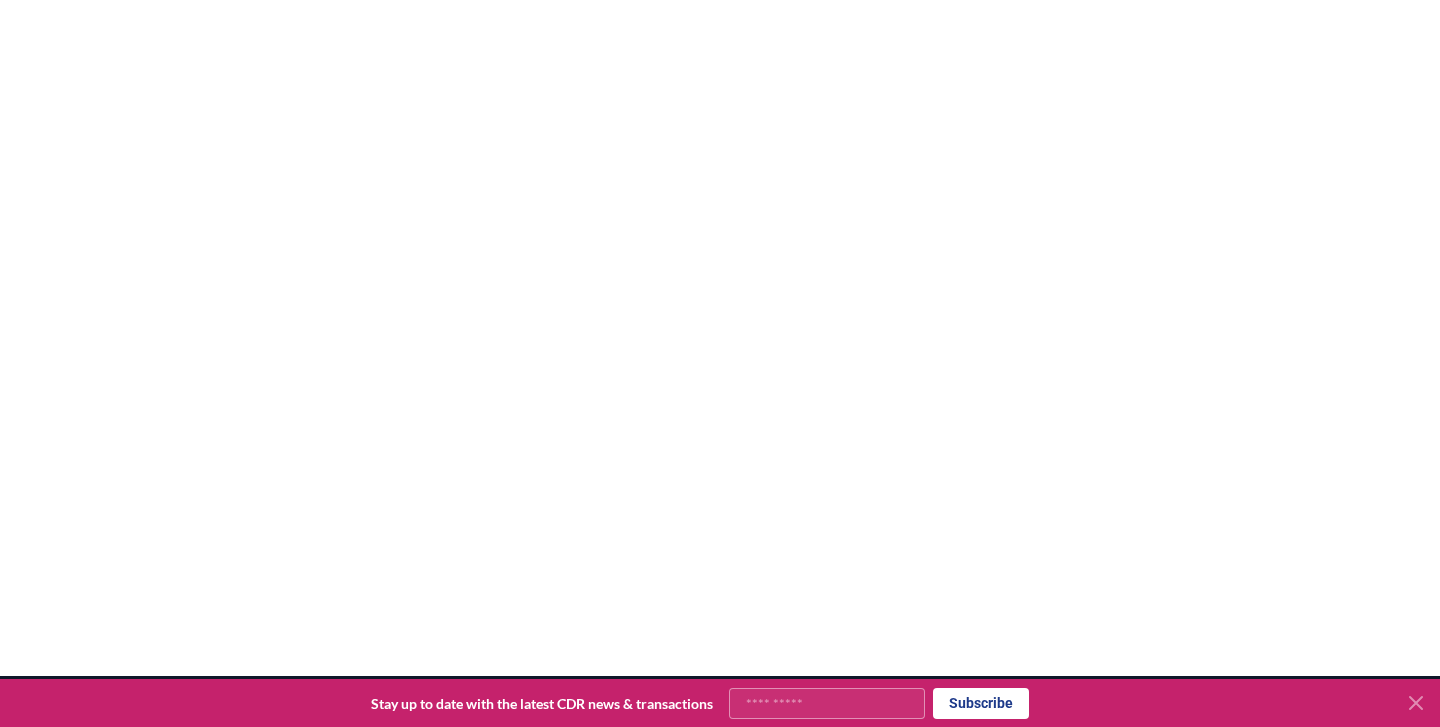 scroll, scrollTop: 345, scrollLeft: 0, axis: vertical 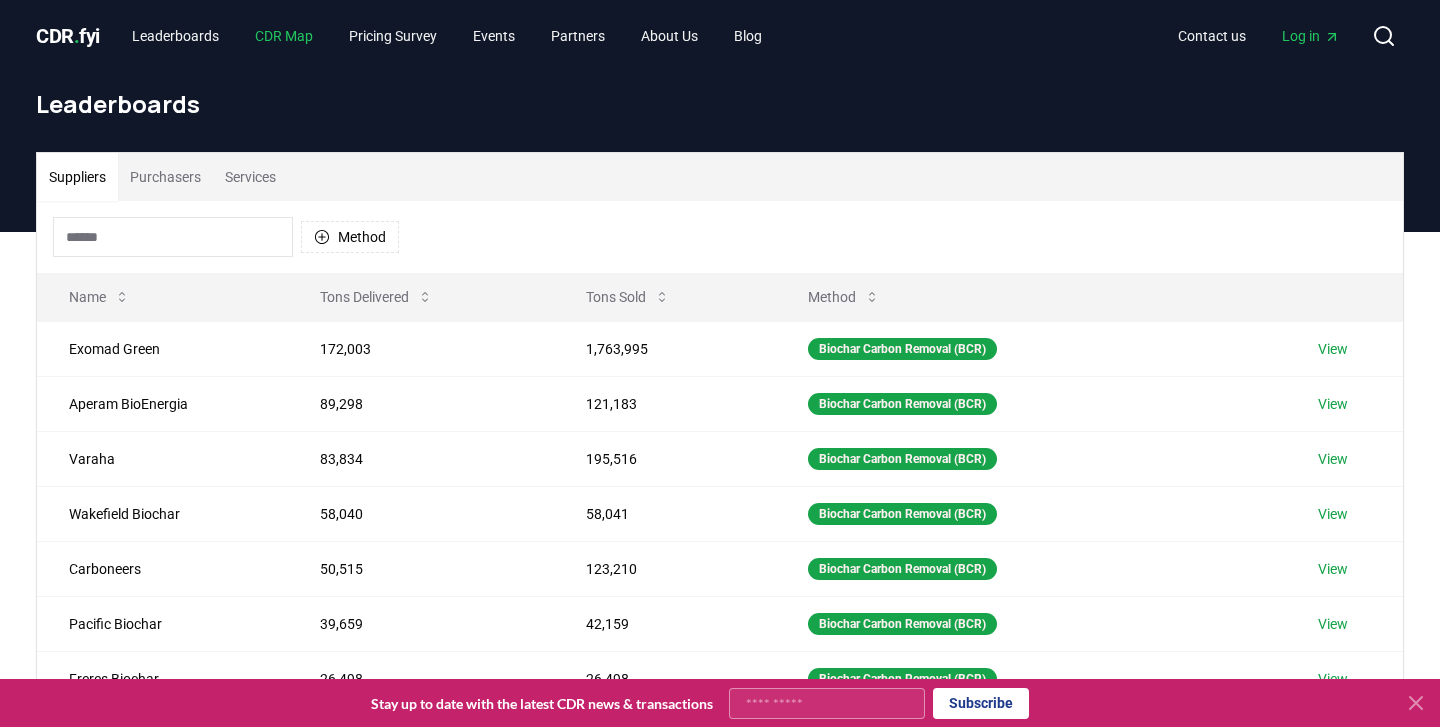 click on "CDR Map" at bounding box center (284, 36) 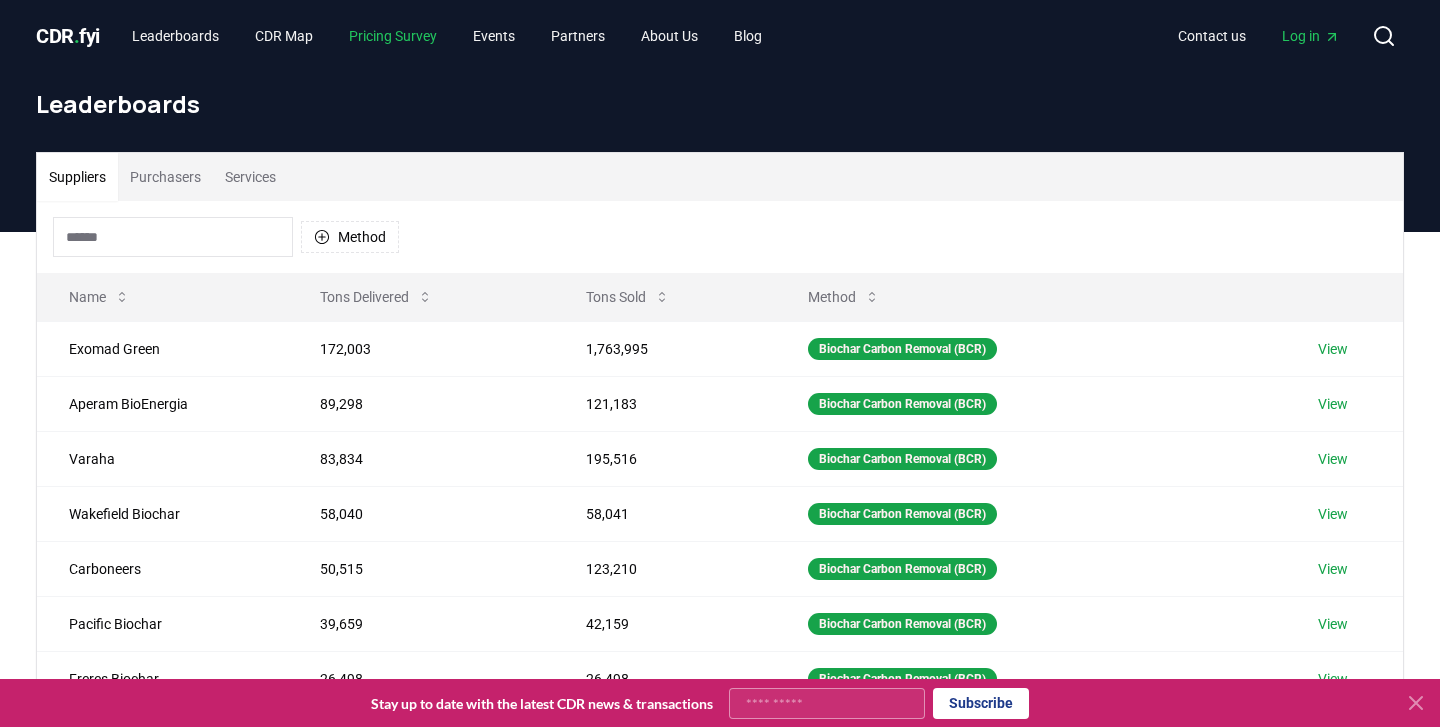click on "Pricing Survey" at bounding box center [393, 36] 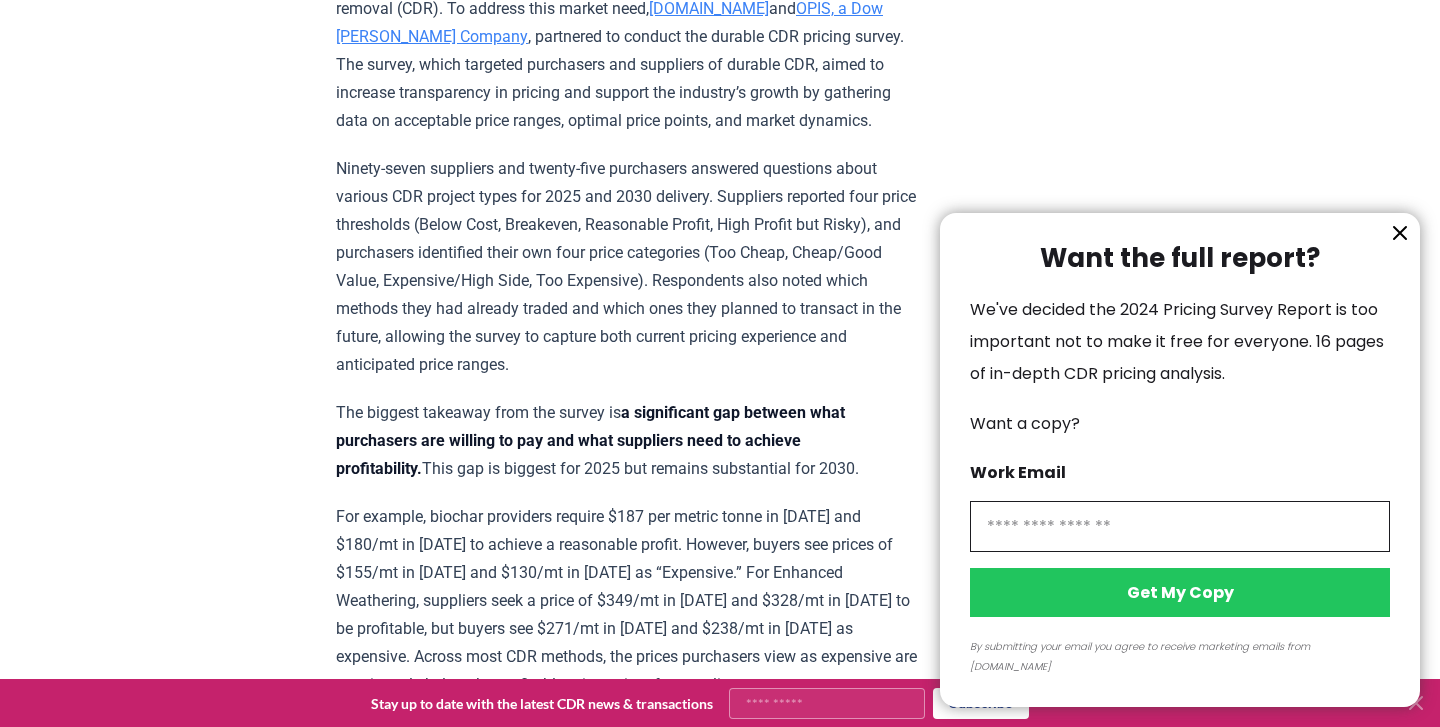 scroll, scrollTop: 914, scrollLeft: 0, axis: vertical 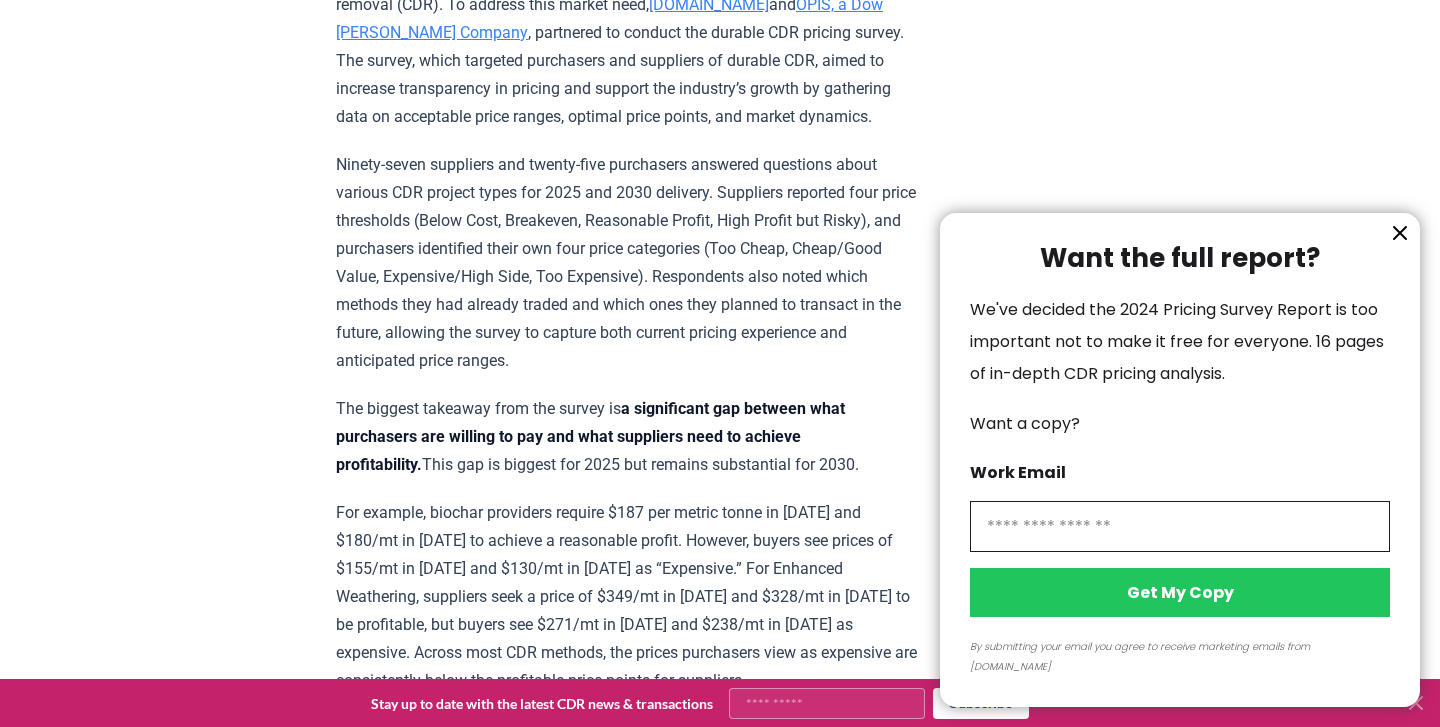 click 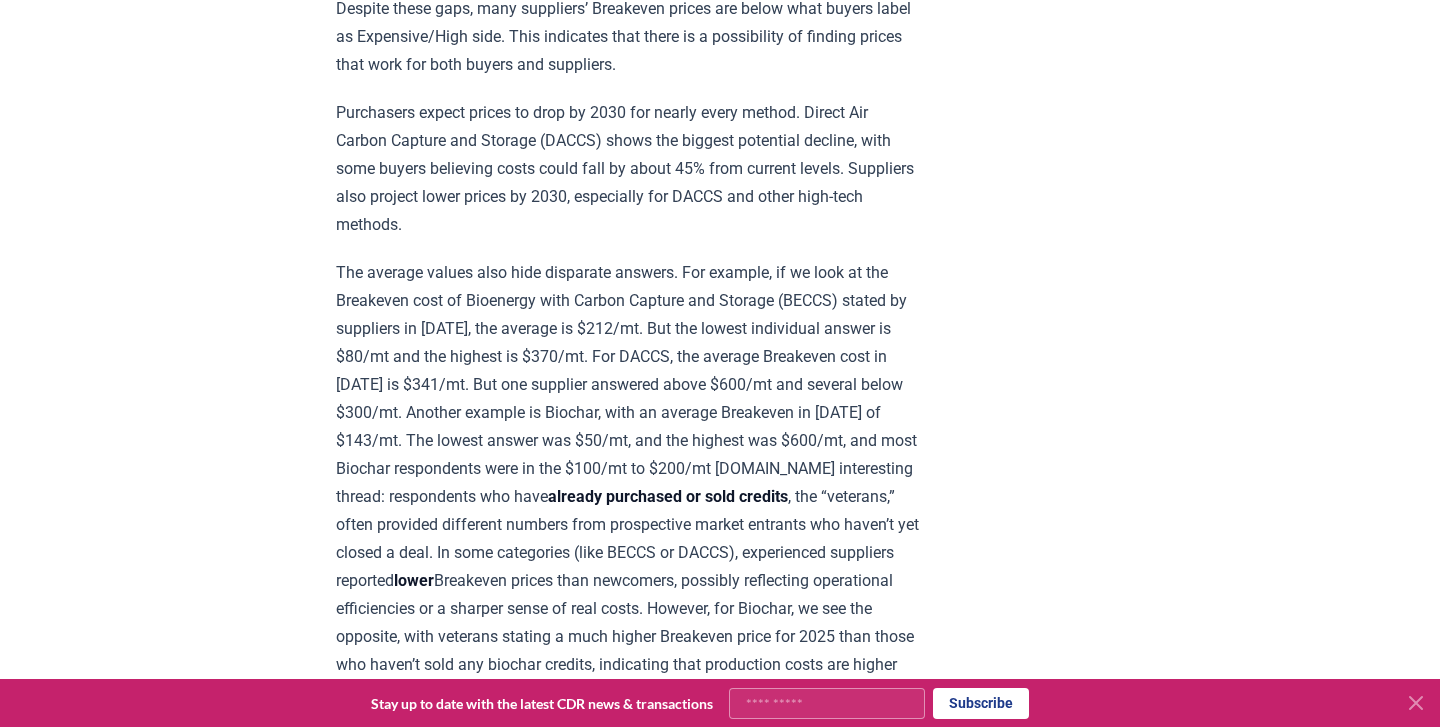 scroll, scrollTop: 0, scrollLeft: 0, axis: both 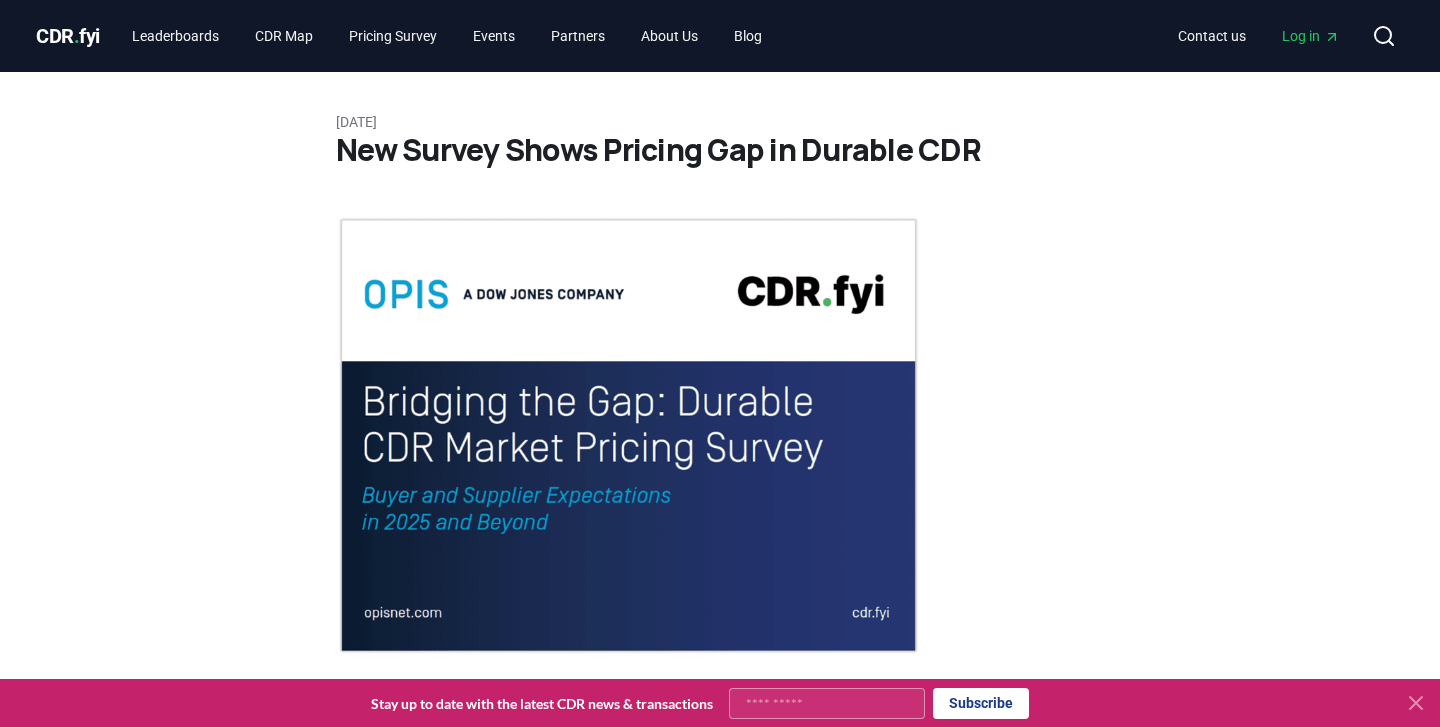 click on "[DATE] New Survey Shows Pricing Gap in Durable CDR Insights from the [DOMAIN_NAME]/OPIS Pricing Survey Pricing data is the most sought-after information in durable carbon dioxide removal (CDR). To address this market need,  [DOMAIN_NAME]  and  OPIS, a Dow [PERSON_NAME] Company , partnered to conduct the durable CDR pricing survey. The survey, which targeted purchasers and suppliers of durable CDR, aimed to increase transparency in pricing and support the industry’s growth by gathering data on acceptable price ranges, optimal price points, and market dynamics. The biggest takeaway from the survey is  a significant gap between what purchasers are willing to pay and what suppliers need to achieve profitability.  This gap is biggest for 2025 but remains substantial for 2030. Despite these gaps, many suppliers’ Breakeven prices are below what buyers label as Expensive/High side. This indicates that there is a possibility of finding prices that work for both buyers and suppliers. already purchased or sold credits lower" at bounding box center (720, 2389) 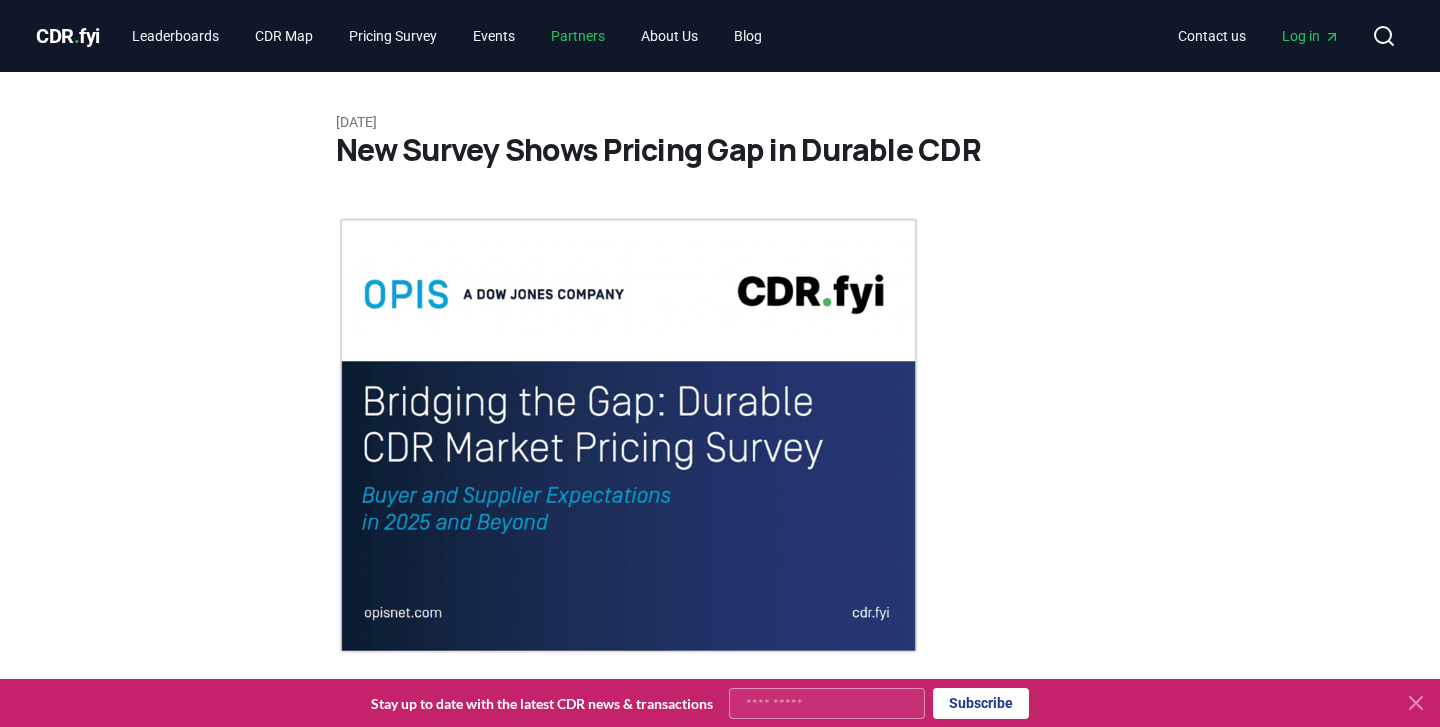click on "Partners" at bounding box center (578, 36) 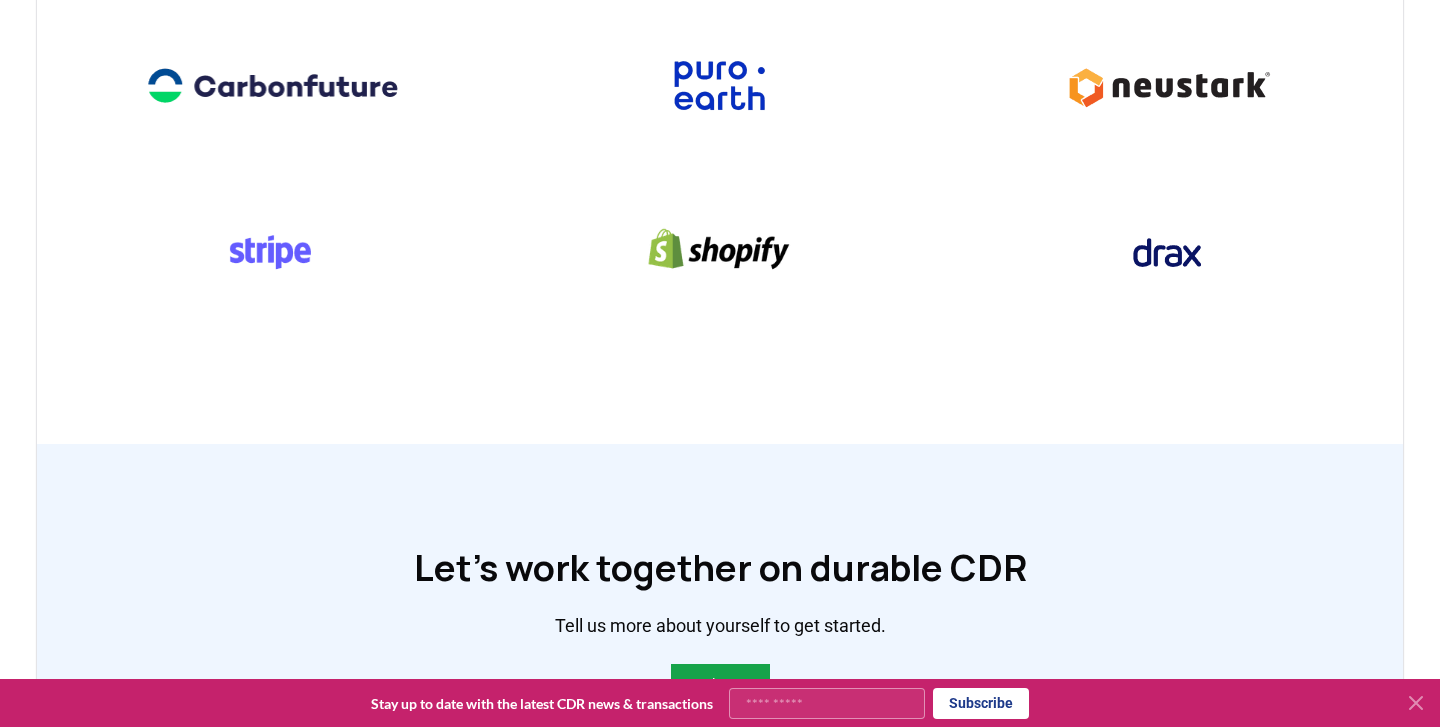 scroll, scrollTop: 0, scrollLeft: 0, axis: both 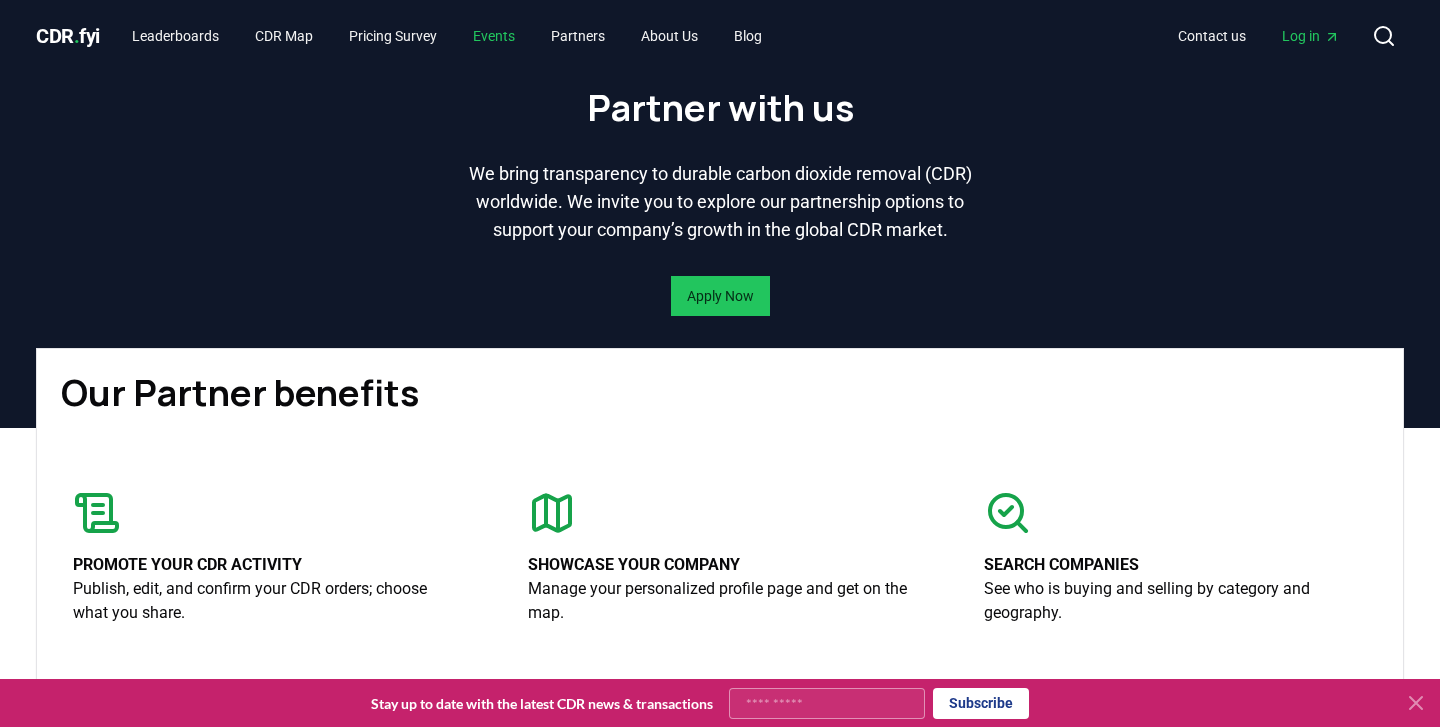 click on "Events" at bounding box center (494, 36) 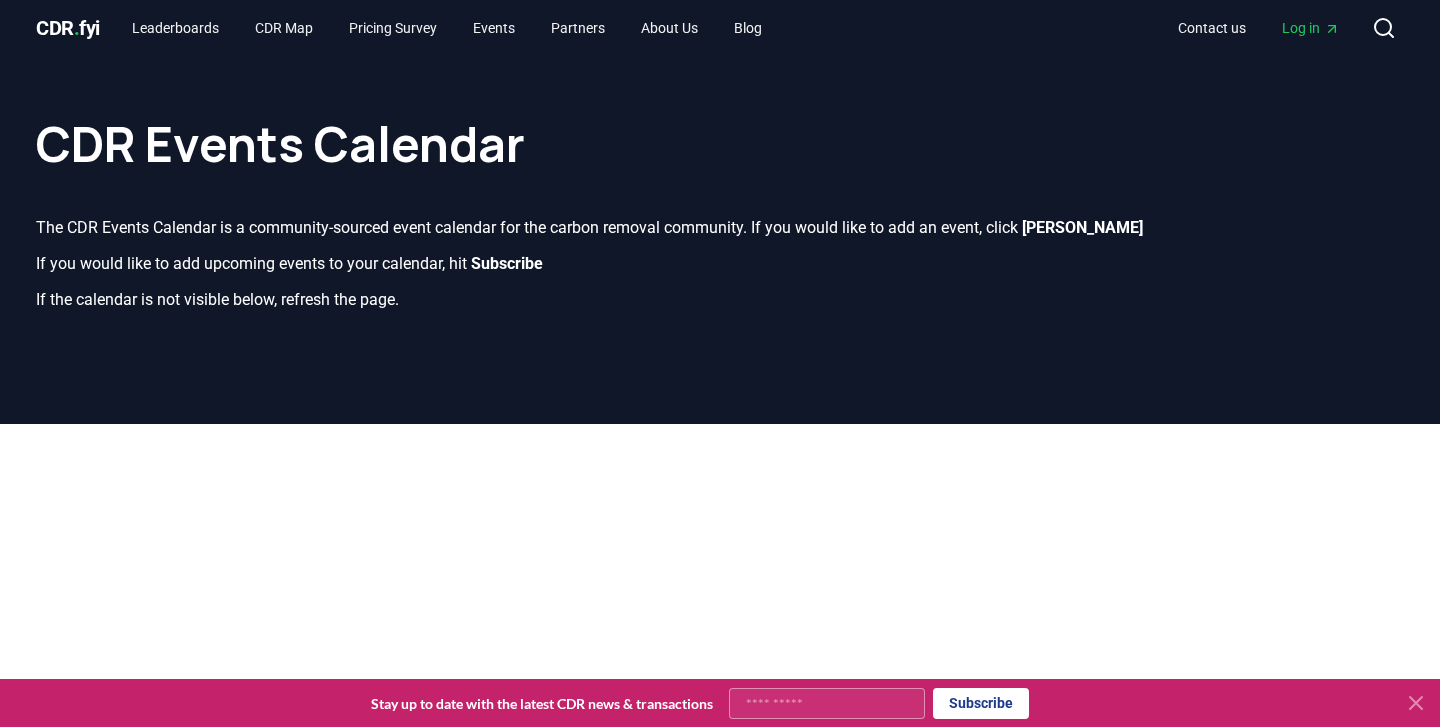 scroll, scrollTop: 0, scrollLeft: 0, axis: both 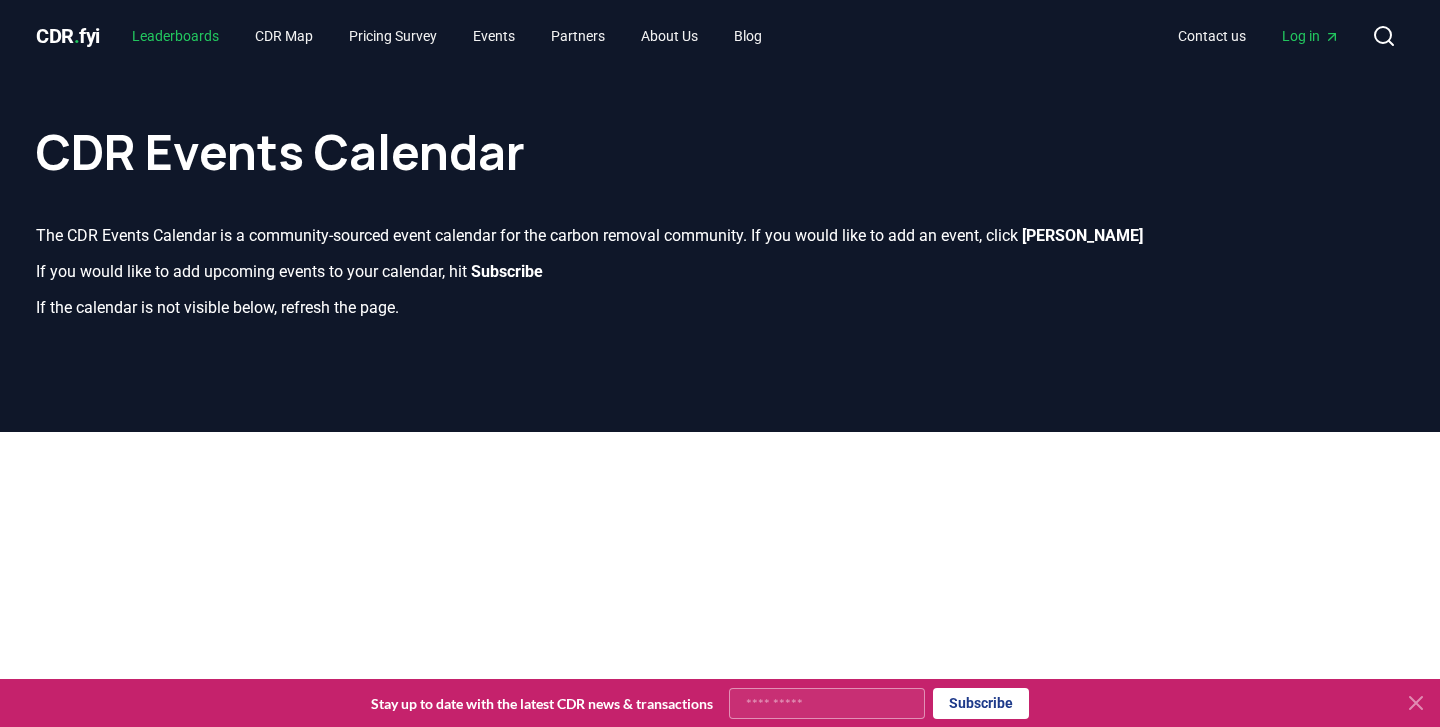 click on "Leaderboards" at bounding box center [175, 36] 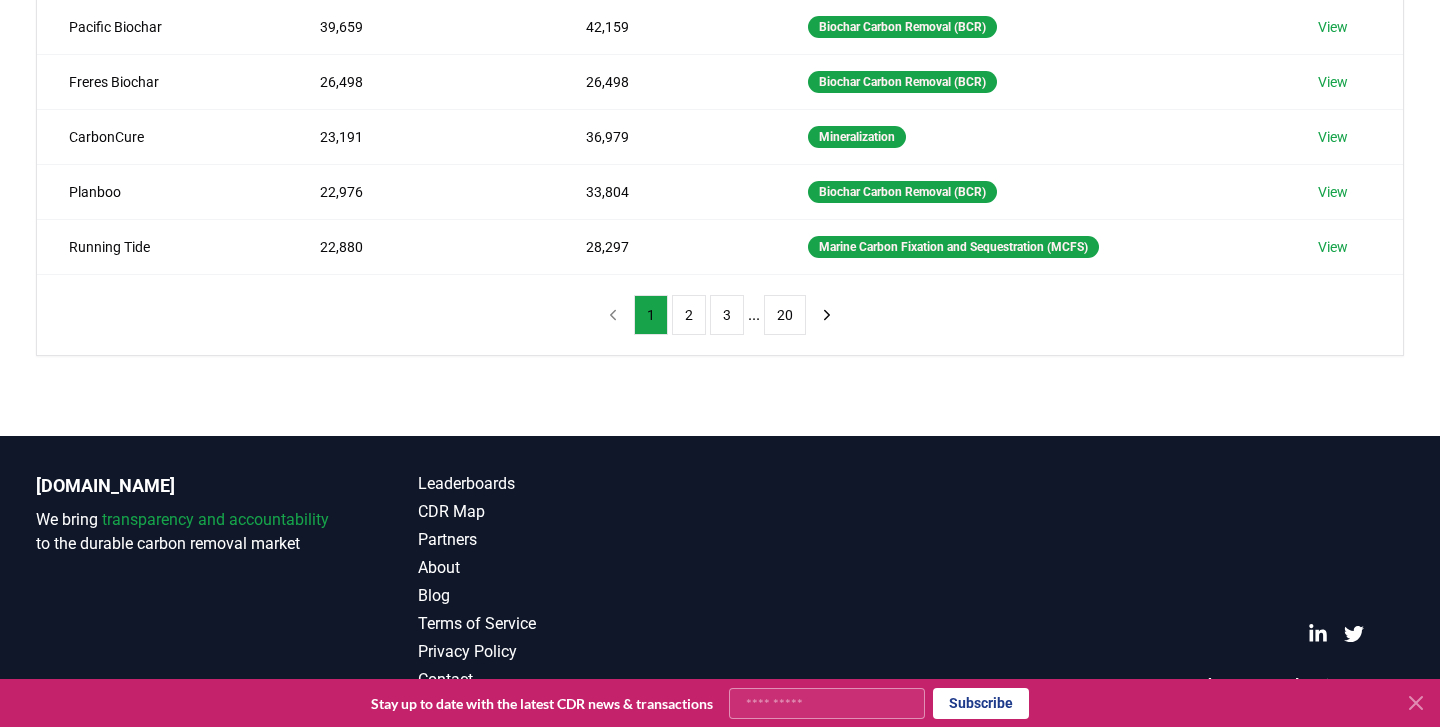 scroll, scrollTop: 0, scrollLeft: 0, axis: both 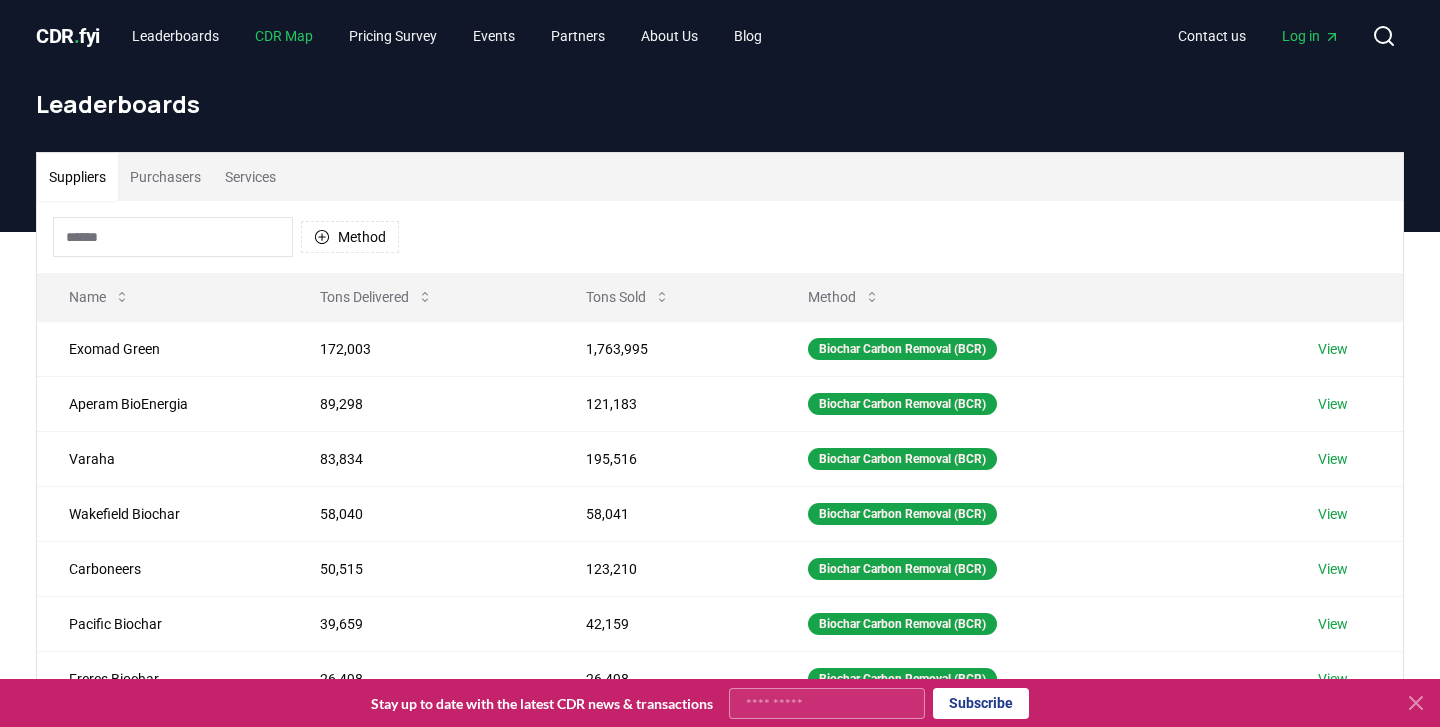 click on "CDR Map" at bounding box center [284, 36] 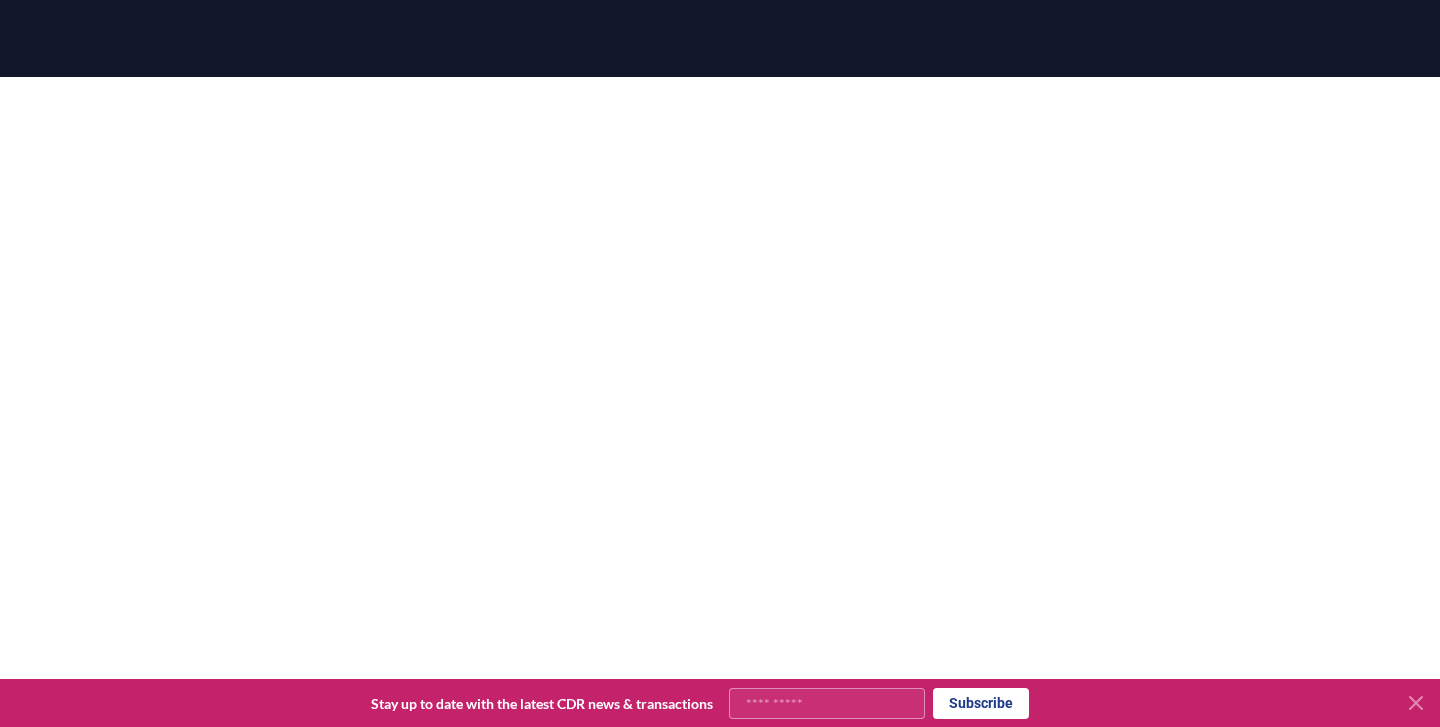 scroll, scrollTop: 0, scrollLeft: 0, axis: both 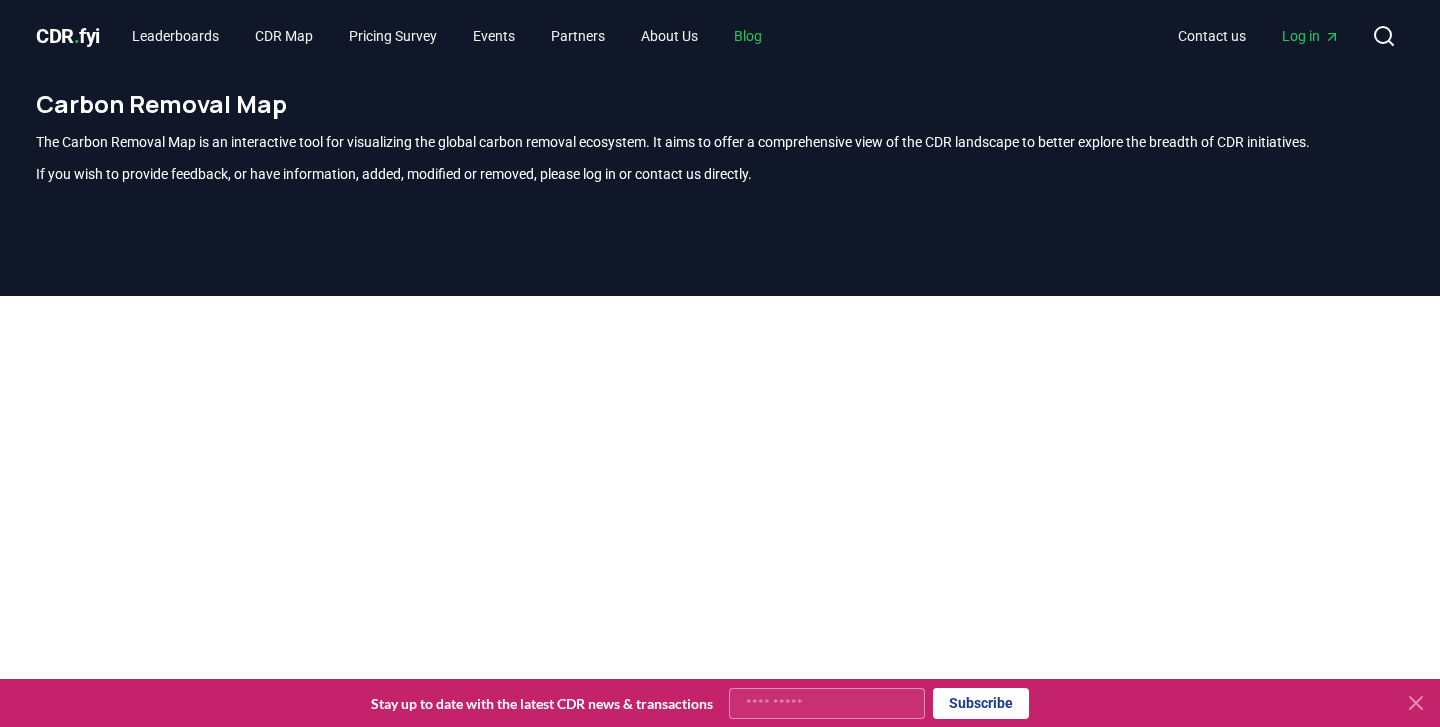 click on "Blog" at bounding box center [748, 36] 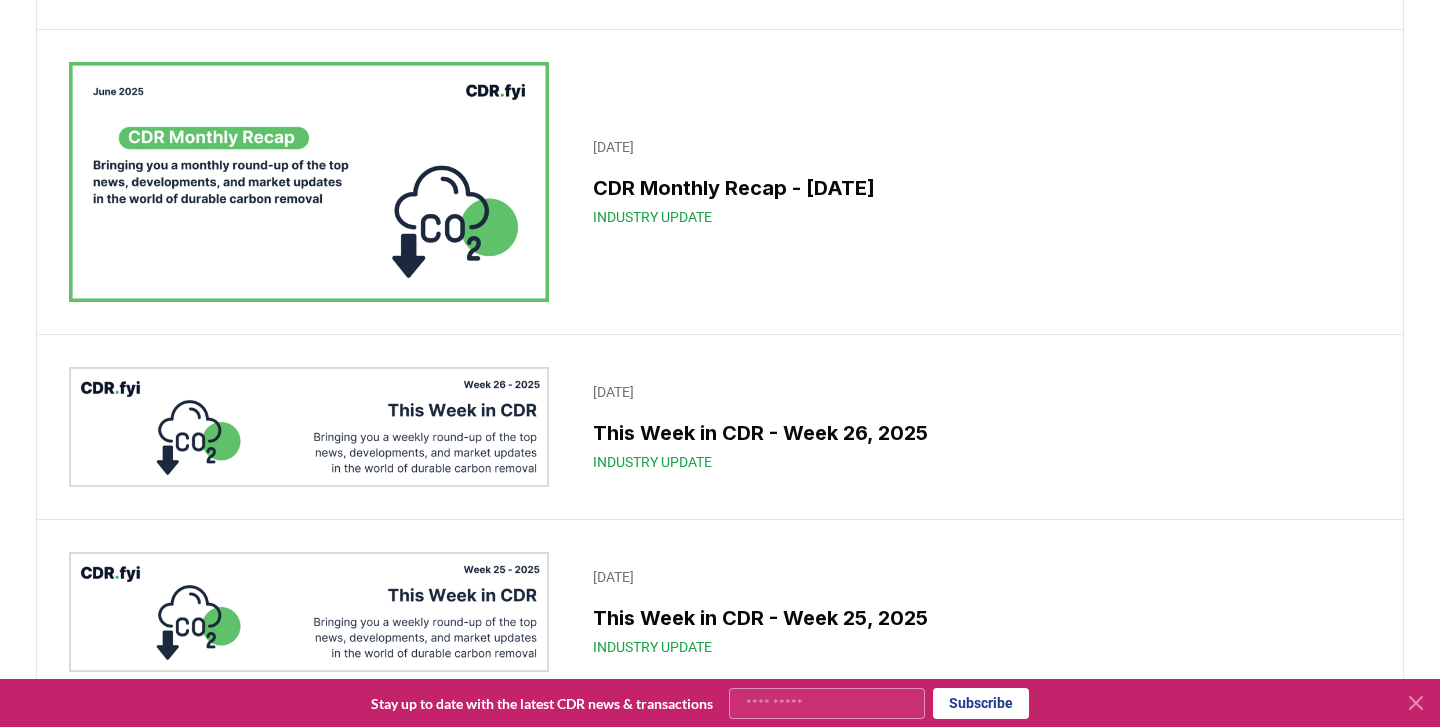scroll, scrollTop: 0, scrollLeft: 0, axis: both 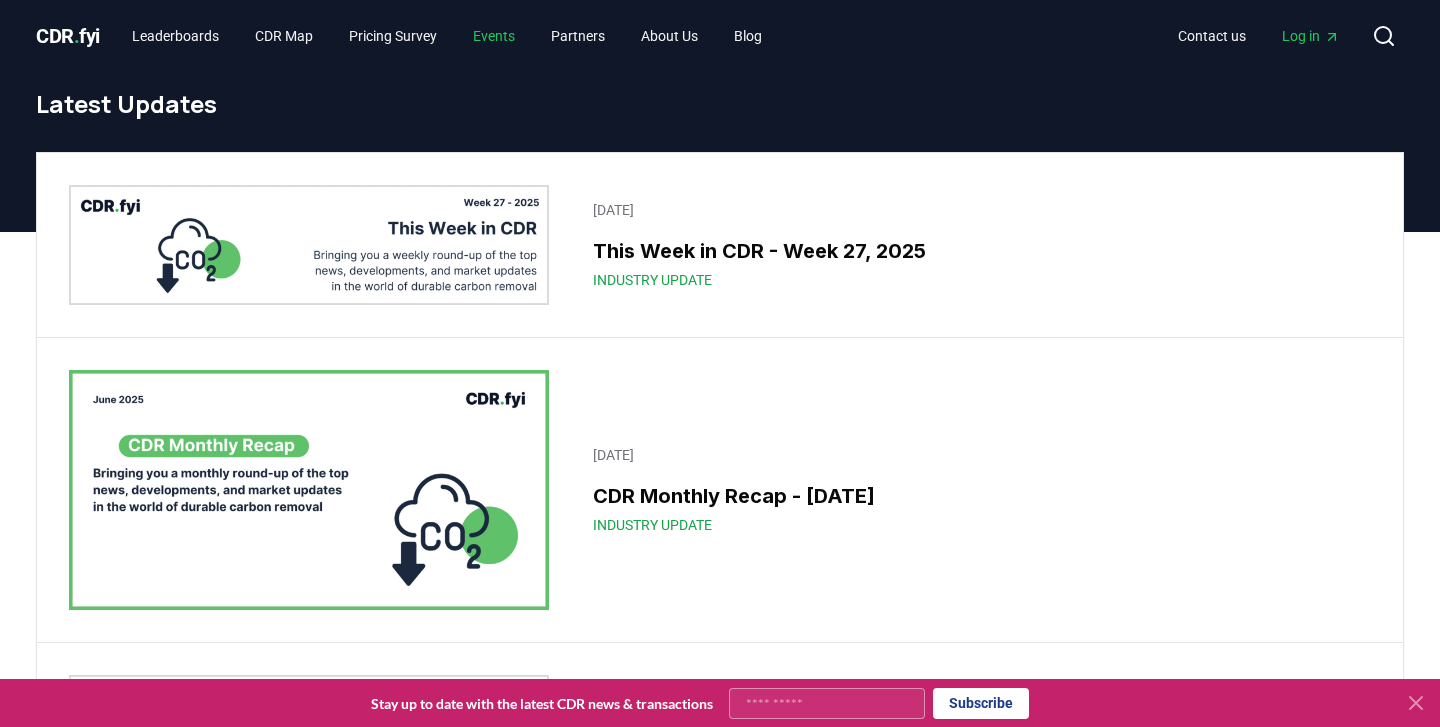 click on "Events" at bounding box center (494, 36) 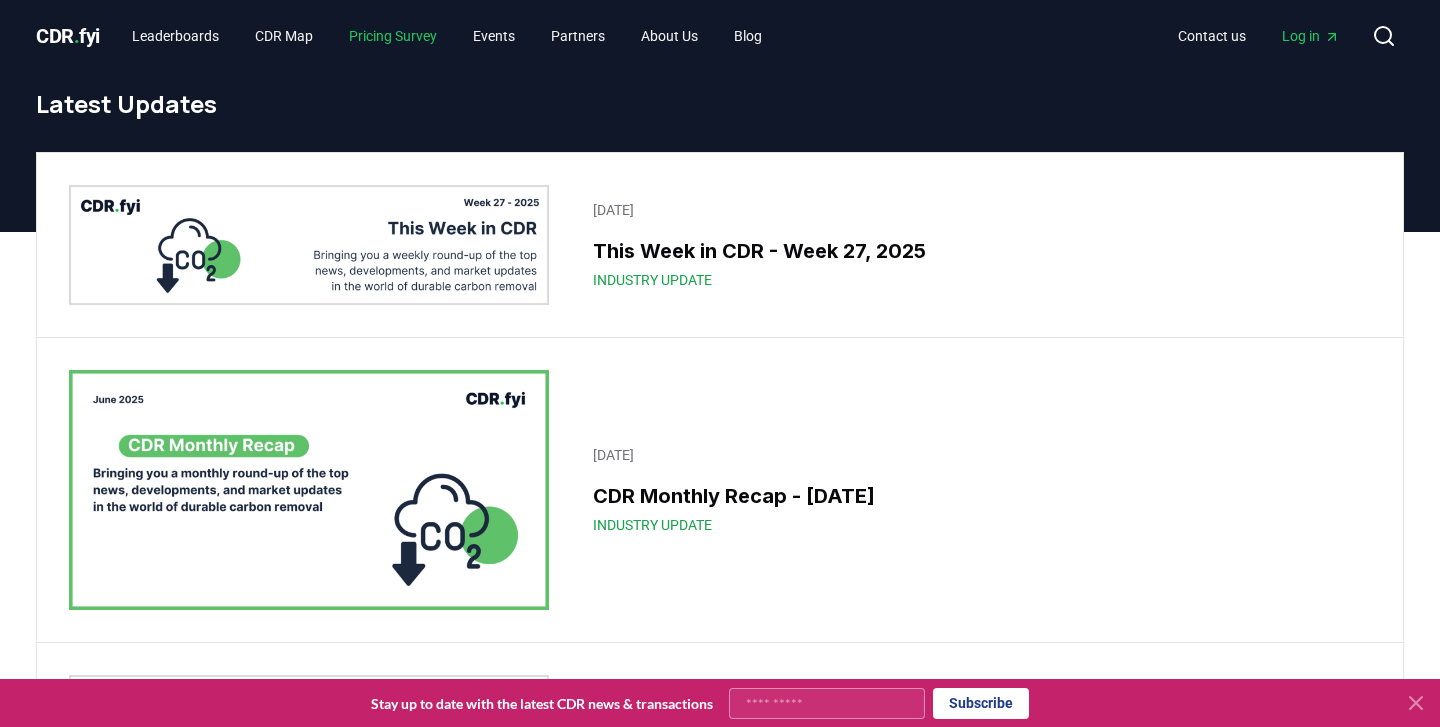 click on "Pricing Survey" at bounding box center [393, 36] 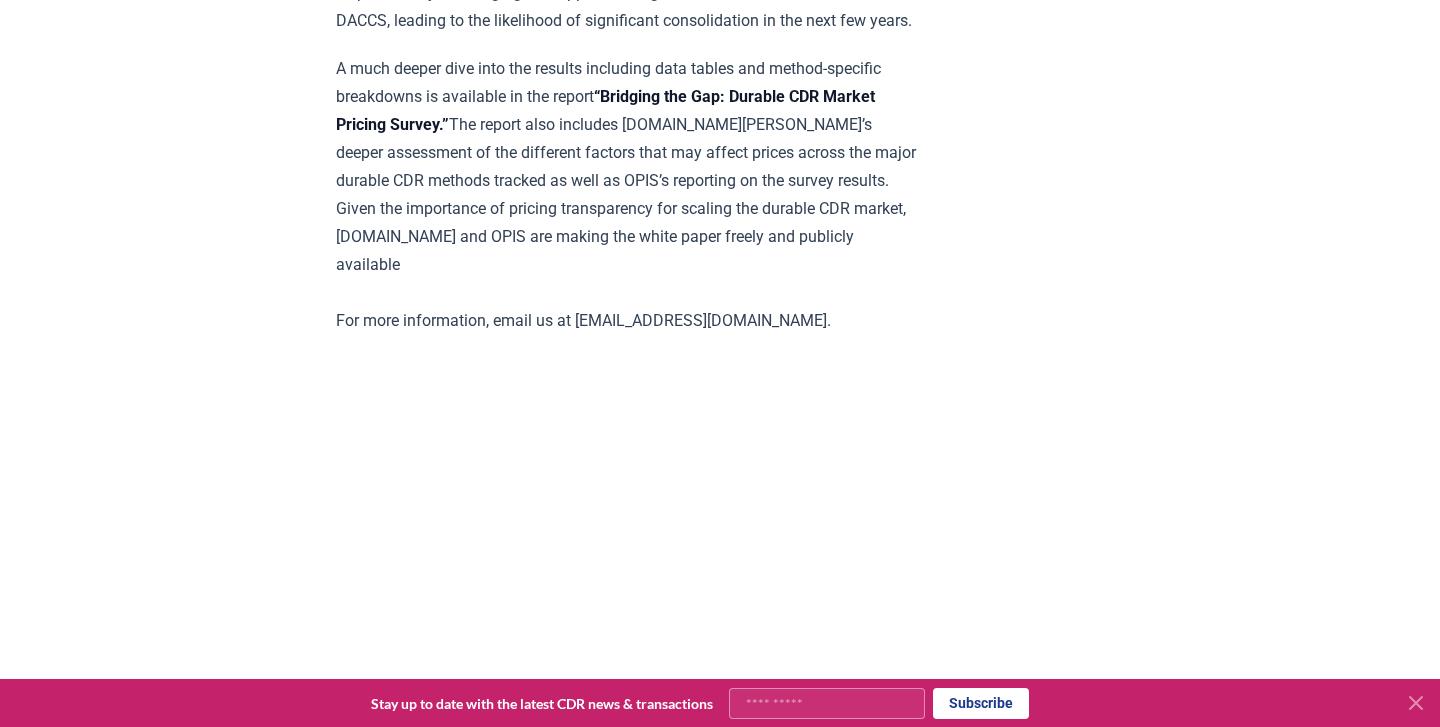 scroll, scrollTop: 3583, scrollLeft: 0, axis: vertical 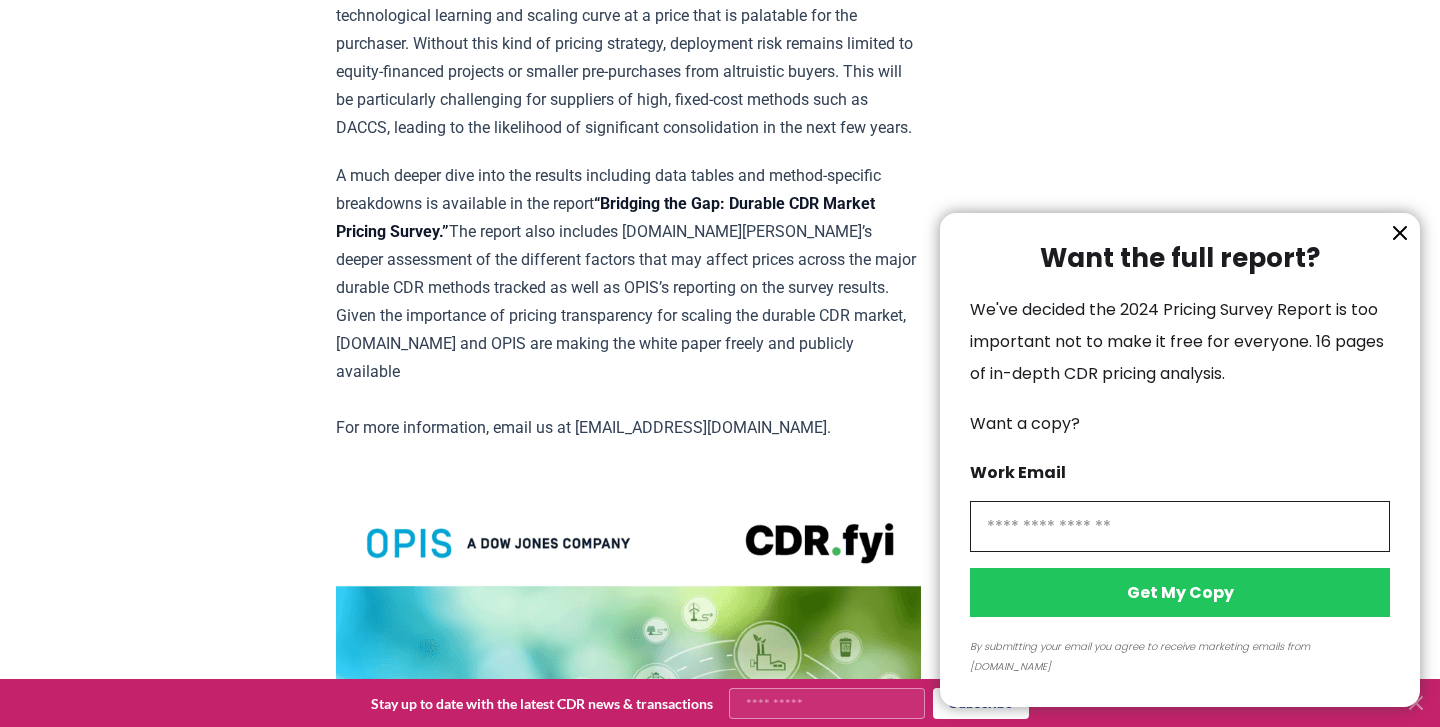 click 